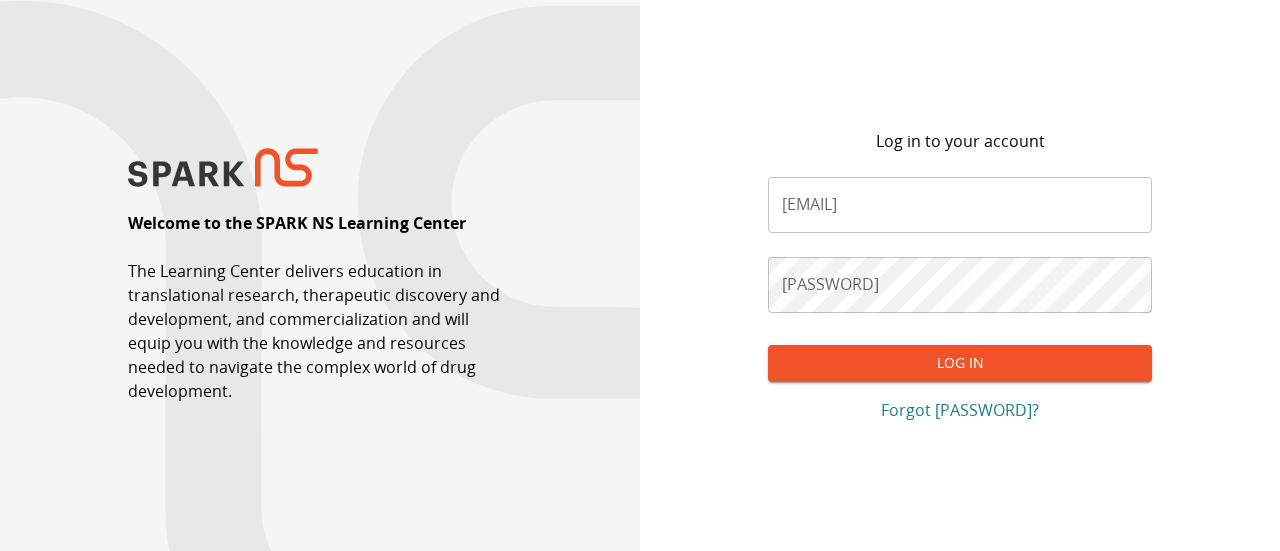 scroll, scrollTop: 0, scrollLeft: 0, axis: both 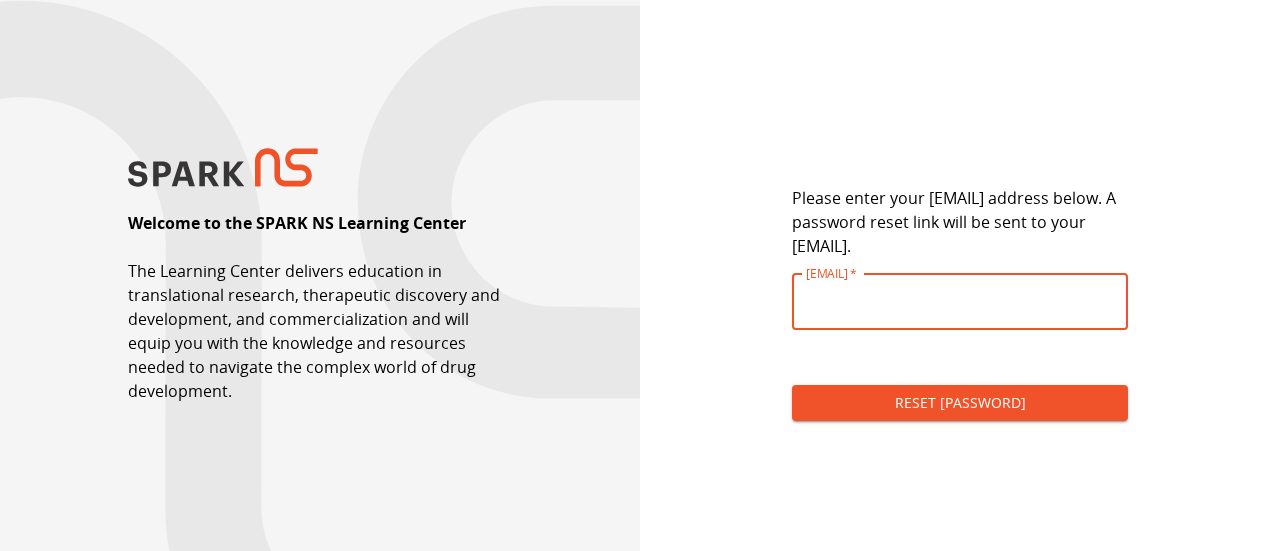 click on "[EMAIL]   *" at bounding box center (960, 302) 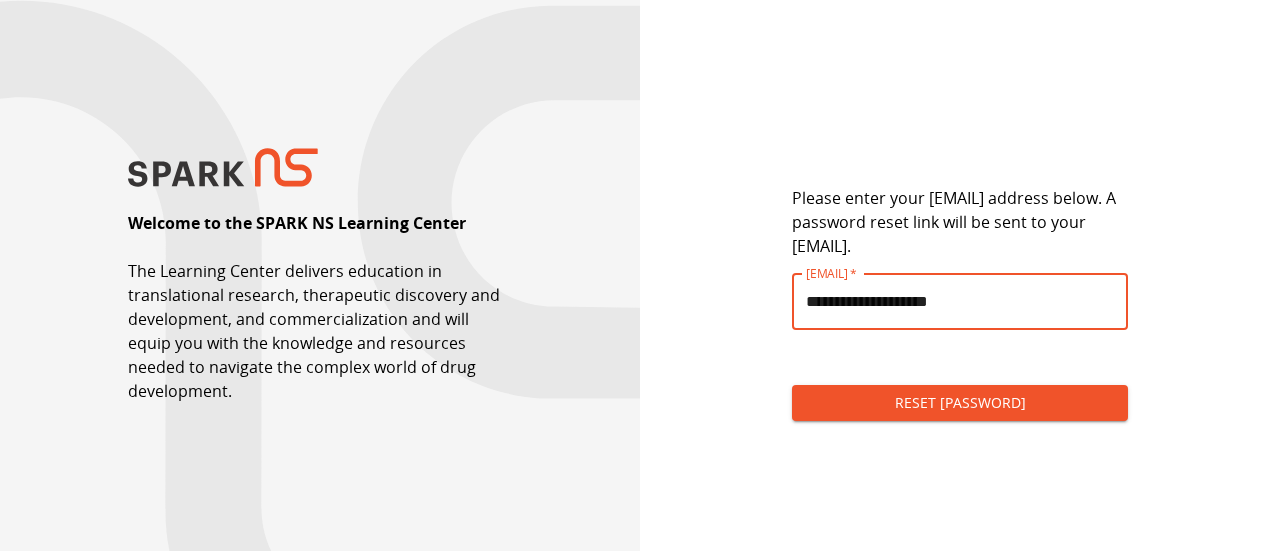 click on "Reset [PASSWORD]" at bounding box center [960, 403] 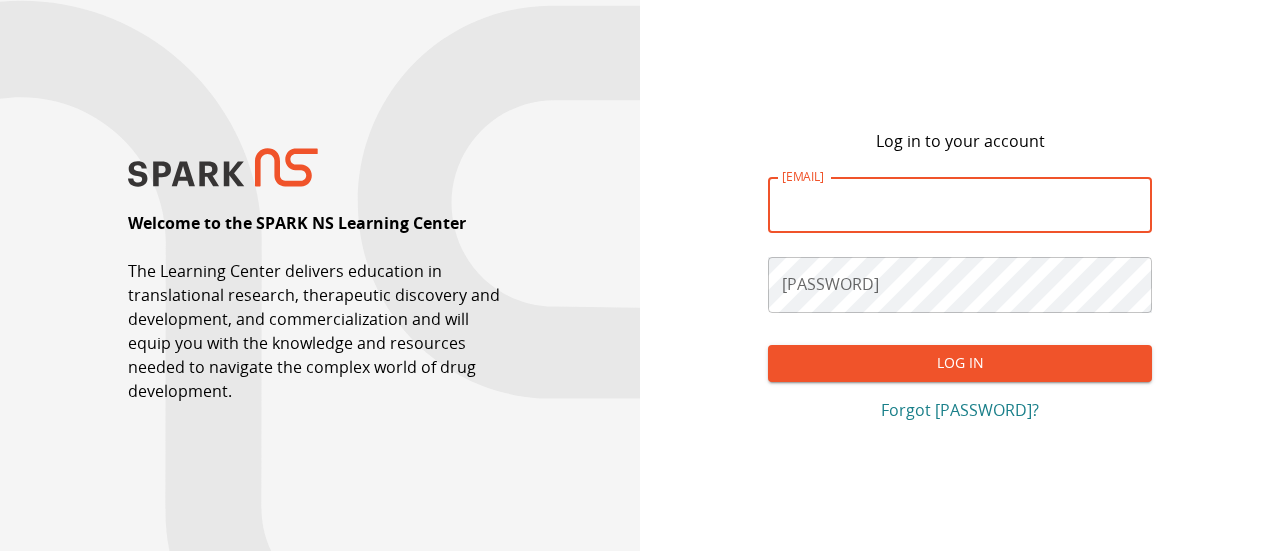 click on "[EMAIL]" at bounding box center (960, 205) 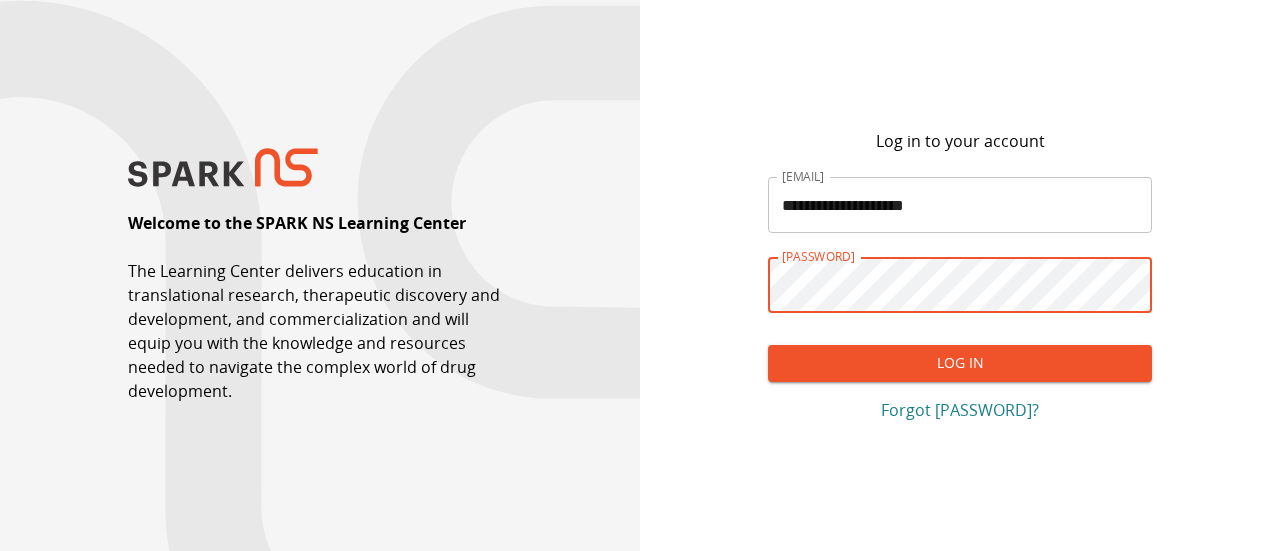 click on "Log In" at bounding box center [960, 363] 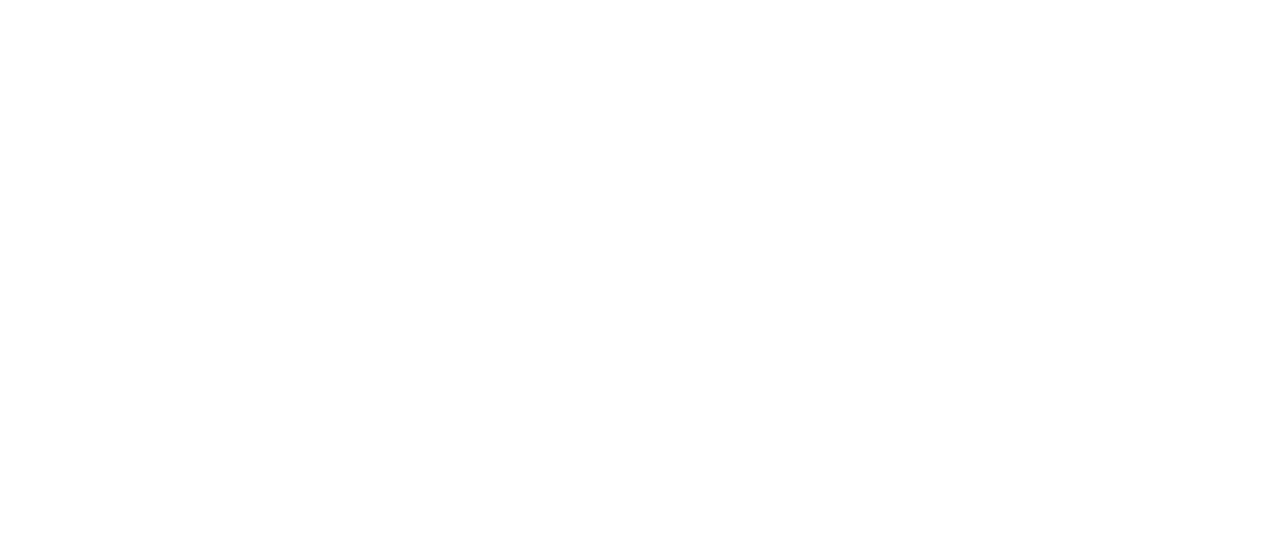 scroll, scrollTop: 0, scrollLeft: 0, axis: both 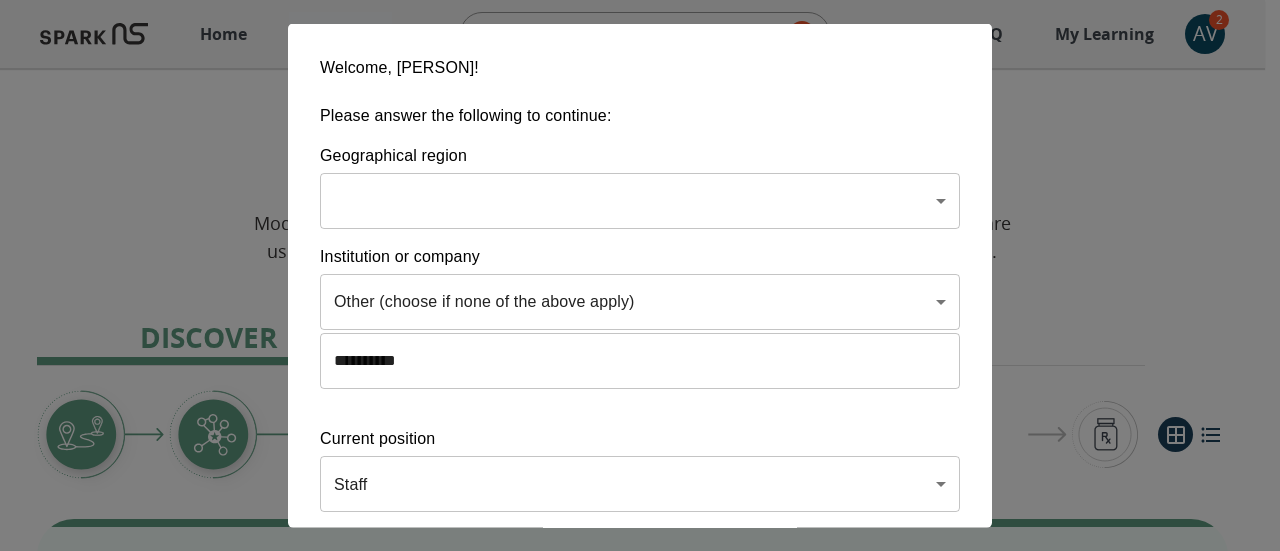 click on "Home Explore ​ About FAQ My Learning + AV 2 Modules
Modules combine text, illustrations, and videos to guide you through a topic. Modules are used to
build courses and are also available here, organized by phase of development.
Select a module to start learning. Discover Develop Deliver Discover This section covers foundational knowledge: from evaluating medical need and defining essential product characteristics to selecting a therapeutic approach and identifying a lead candidate. Getting Started Overview of the Drug Discovery and Development Process Completed Finding Unmet Medical Need Understanding the Pathophysiology and Cause of Disease Last viewed Assessing Treatment Landscape Assessing Key Stakeholders Developing a Target Product Profile Feasibility Identifying, Selecting, and Validating a Drug Target Selecting a Therapeutic Approach Designing and Performing High-Throughput Screening Studies Selecting and Optimizing a Lead Performing a Market Assessment" at bounding box center [640, 1745] 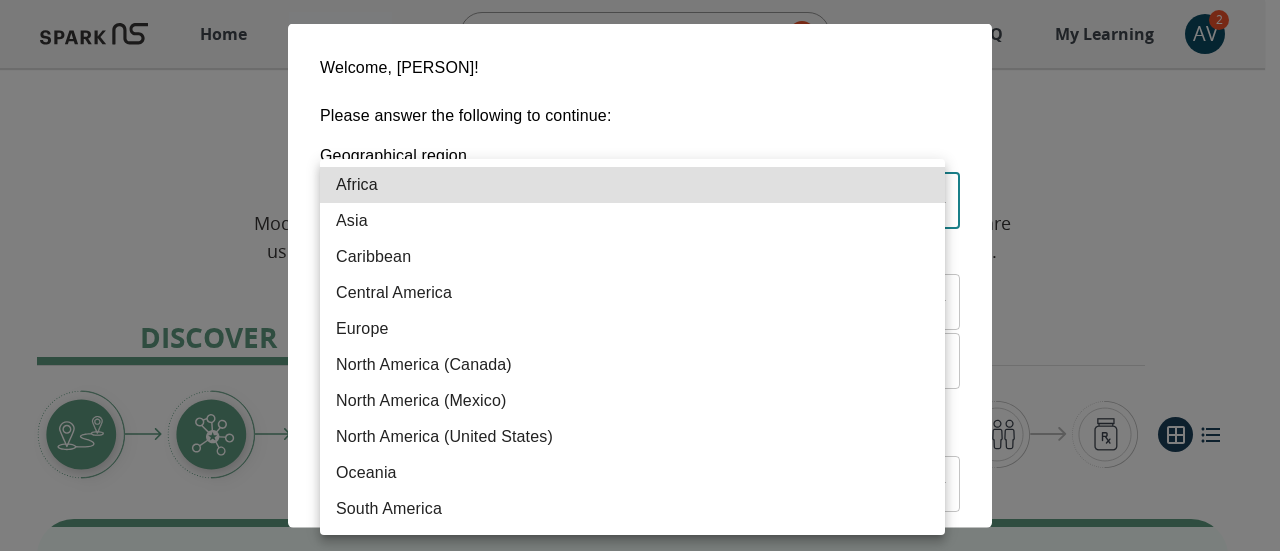 click on "North America (United States)" at bounding box center (632, 185) 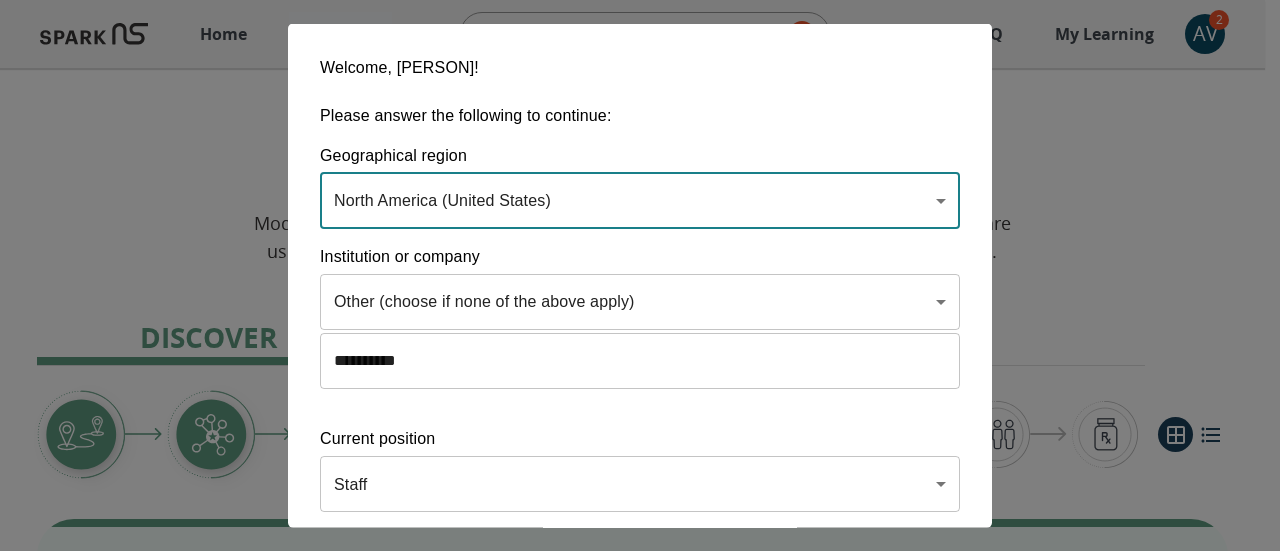click on "Home Explore ​ About FAQ My Learning + AV 2 Modules
Modules combine text, illustrations, and videos to guide you through a topic. Modules are used to
build courses and are also available here, organized by phase of development.
Select a module to start learning. Discover Develop Deliver Discover This section covers foundational knowledge: from evaluating medical need and defining essential product characteristics to selecting a therapeutic approach and identifying a lead candidate. Getting Started Overview of the Drug Discovery and Development Process Completed Finding Unmet Medical Need Understanding the Pathophysiology and Cause of Disease Last viewed Assessing Treatment Landscape Assessing Key Stakeholders Developing a Target Product Profile Feasibility Identifying, Selecting, and Validating a Drug Target Selecting a Therapeutic Approach Designing and Performing High-Throughput Screening Studies Selecting and Optimizing a Lead Performing a Market Assessment" at bounding box center [640, 1745] 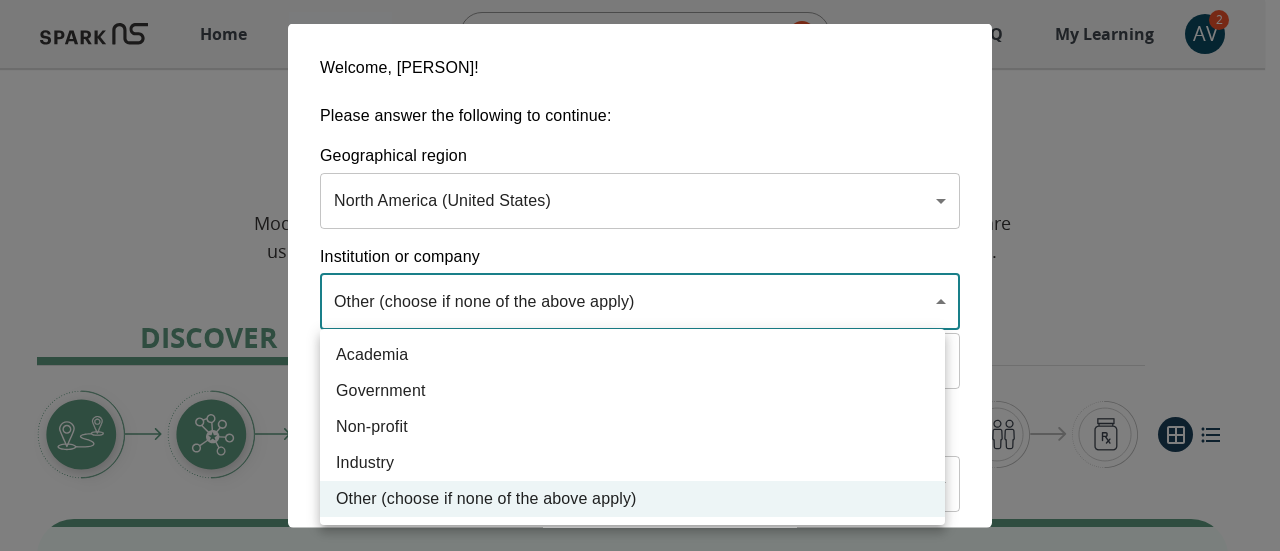 click on "Government" at bounding box center (632, 355) 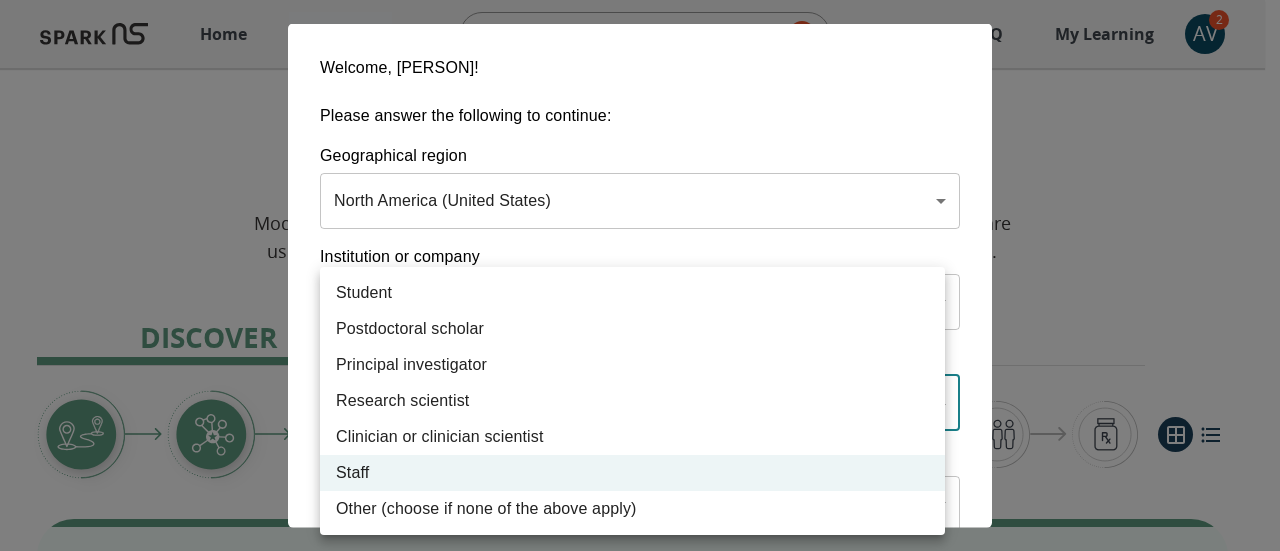 click on "Home Explore ​ About FAQ My Learning + AV 2 Modules
Modules combine text, illustrations, and videos to guide you through a topic. Modules are used to
build courses and are also available here, organized by phase of development.
Select a module to start learning. Discover Develop Deliver Discover This section covers foundational knowledge: from evaluating medical need and defining essential product characteristics to selecting a therapeutic approach and identifying a lead candidate. Getting Started Overview of the Drug Discovery and Development Process Completed Finding Unmet Medical Need Understanding the Pathophysiology and Cause of Disease Last viewed Assessing Treatment Landscape Assessing Key Stakeholders Developing a Target Product Profile Feasibility Identifying, Selecting, and Validating a Drug Target Selecting a Therapeutic Approach Designing and Performing High-Throughput Screening Studies Selecting and Optimizing a Lead Performing a Market Assessment" at bounding box center (640, 1745) 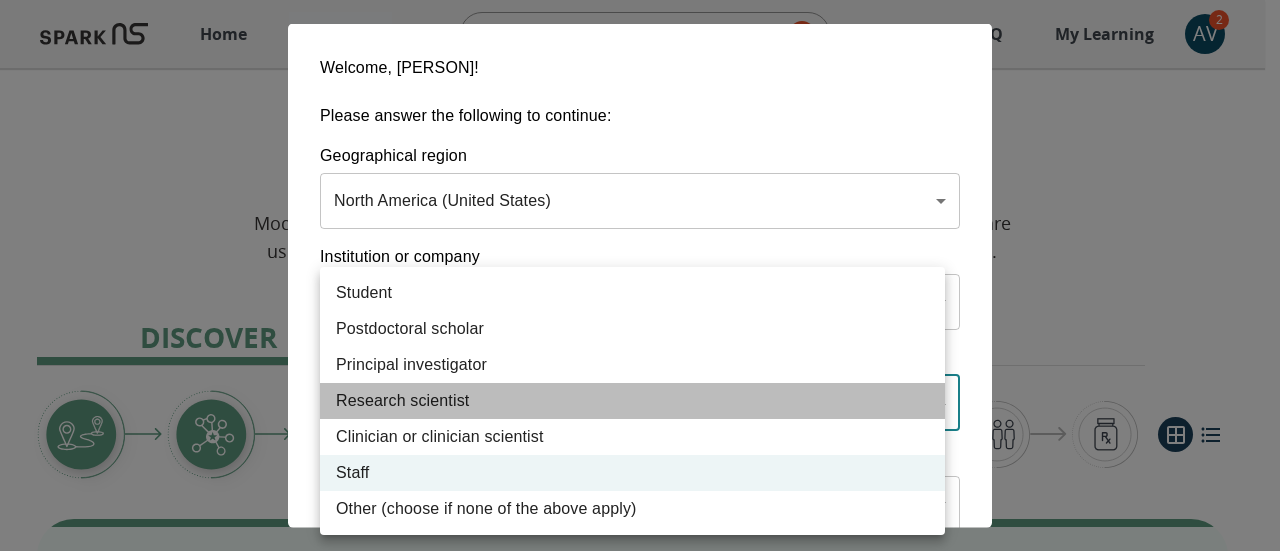 click on "Research scientist" at bounding box center [632, 293] 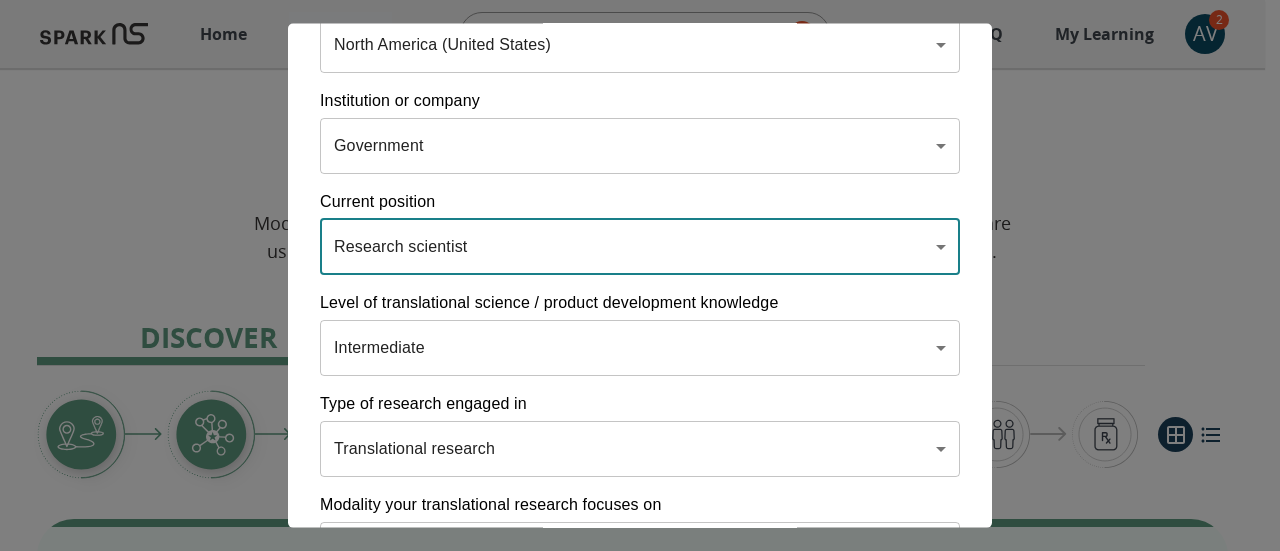 scroll, scrollTop: 200, scrollLeft: 0, axis: vertical 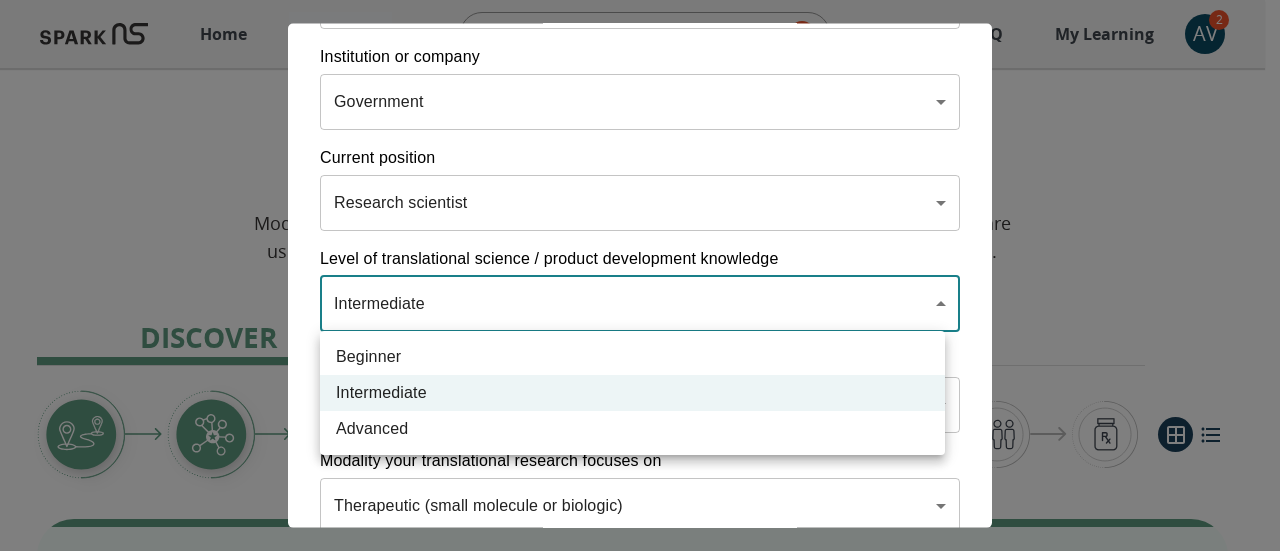 click on "Home Explore ​ About FAQ My Learning + AV 2 Modules
Modules combine text, illustrations, and videos to guide you through a topic. Modules are used to
build courses and are also available here, organized by phase of development.
Select a module to start learning. Discover Develop Deliver Discover This section covers foundational knowledge: from evaluating medical need and defining essential product characteristics to selecting a therapeutic approach and identifying a lead candidate. Getting Started Overview of the Drug Discovery and Development Process Completed Finding Unmet Medical Need Understanding the Pathophysiology and Cause of Disease Last viewed Assessing Treatment Landscape Assessing Key Stakeholders Developing a Target Product Profile Feasibility Identifying, Selecting, and Validating a Drug Target Selecting a Therapeutic Approach Designing and Performing High-Throughput Screening Studies Selecting and Optimizing a Lead Performing a Market Assessment" at bounding box center [640, 1745] 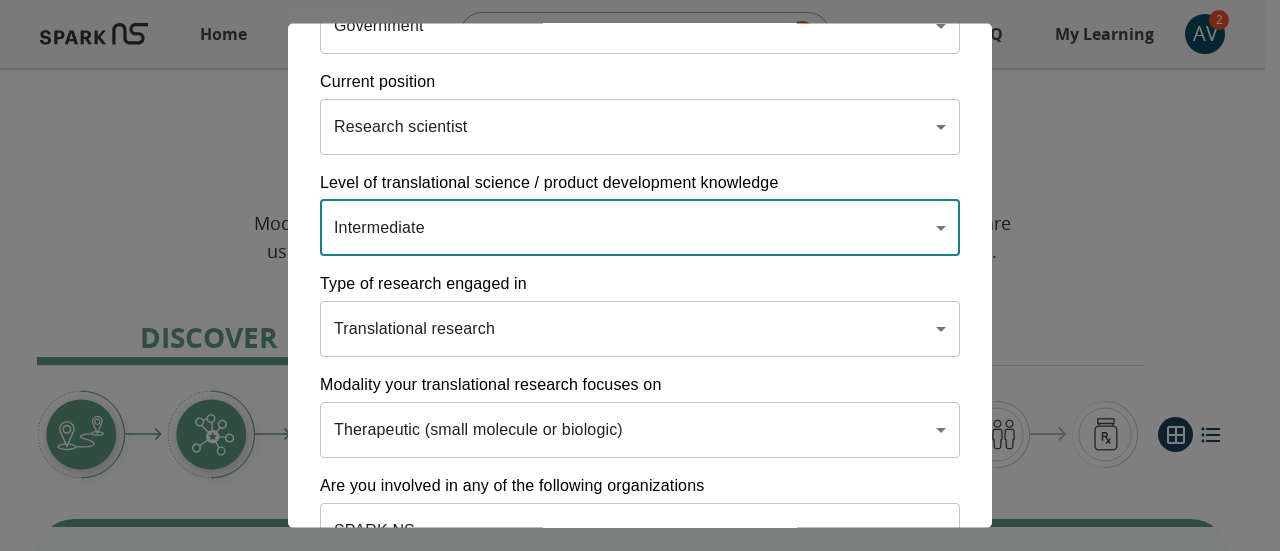 scroll, scrollTop: 400, scrollLeft: 0, axis: vertical 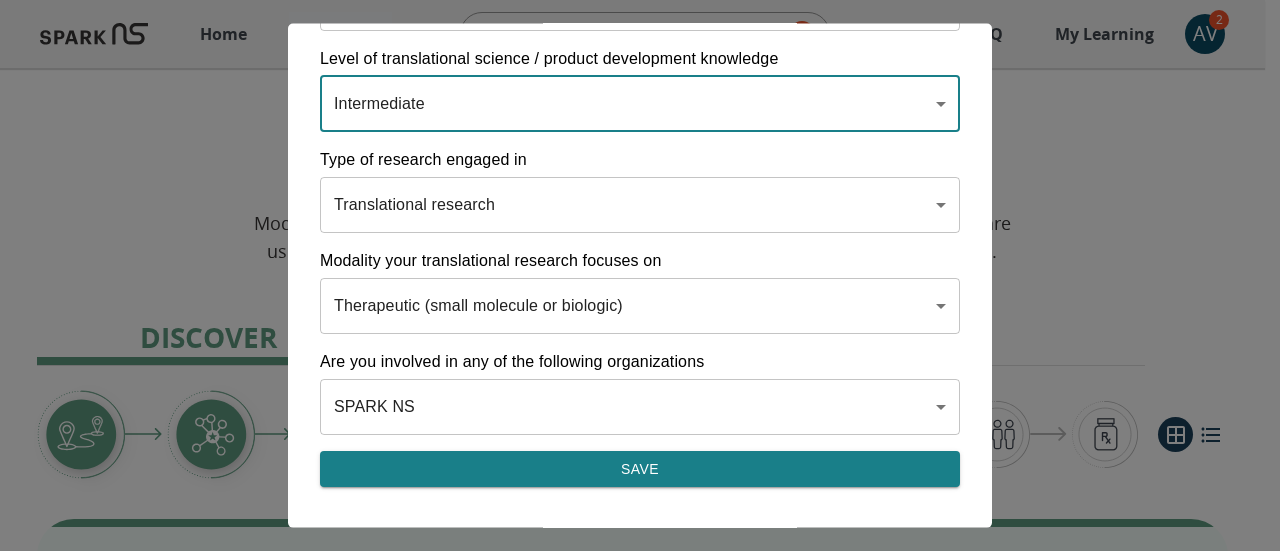 click on "Home Explore ​ About FAQ My Learning + AV 2 Modules
Modules combine text, illustrations, and videos to guide you through a topic. Modules are used to
build courses and are also available here, organized by phase of development.
Select a module to start learning. Discover Develop Deliver Discover This section covers foundational knowledge: from evaluating medical need and defining essential product characteristics to selecting a therapeutic approach and identifying a lead candidate. Getting Started Overview of the Drug Discovery and Development Process Completed Finding Unmet Medical Need Understanding the Pathophysiology and Cause of Disease Last viewed Assessing Treatment Landscape Assessing Key Stakeholders Developing a Target Product Profile Feasibility Identifying, Selecting, and Validating a Drug Target Selecting a Therapeutic Approach Designing and Performing High-Throughput Screening Studies Selecting and Optimizing a Lead Performing a Market Assessment" at bounding box center (640, 1745) 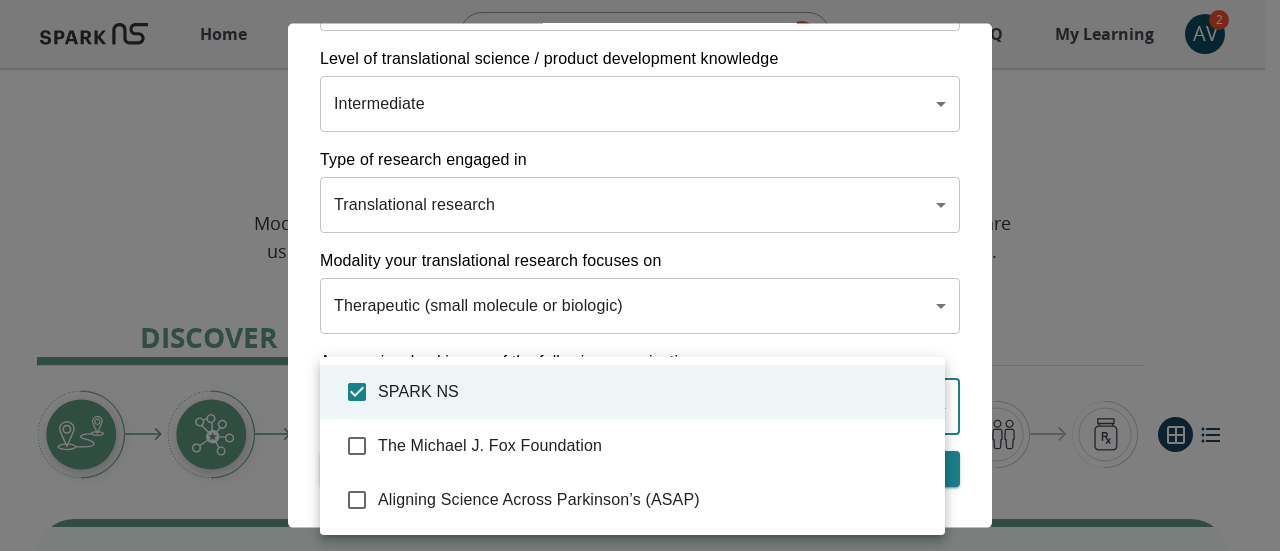 click on "SPARK NS" at bounding box center (653, 392) 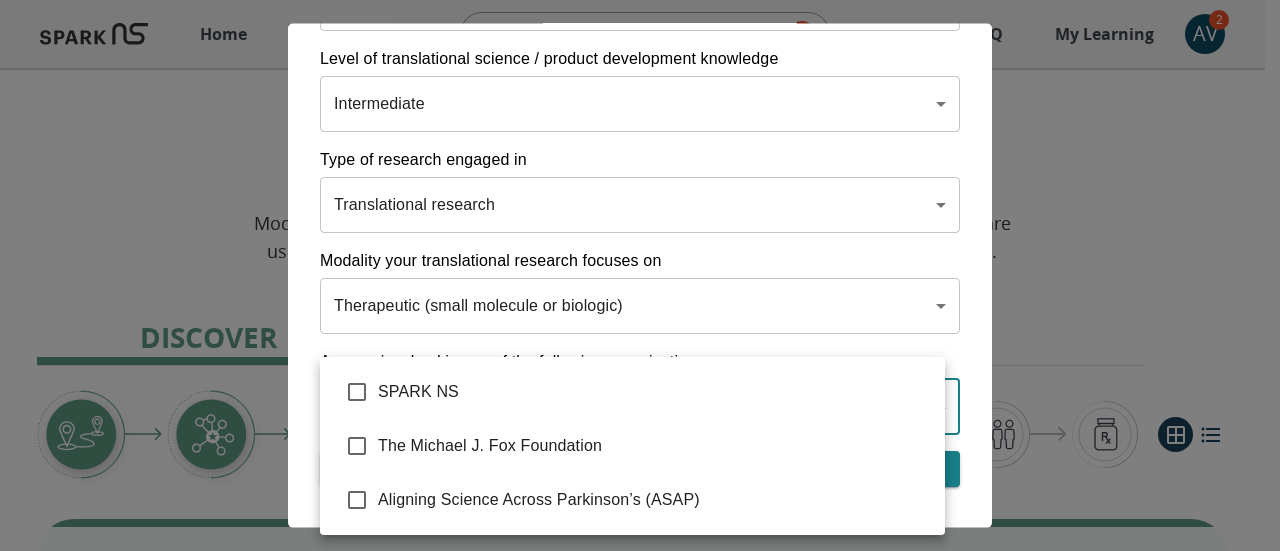 click at bounding box center (640, 275) 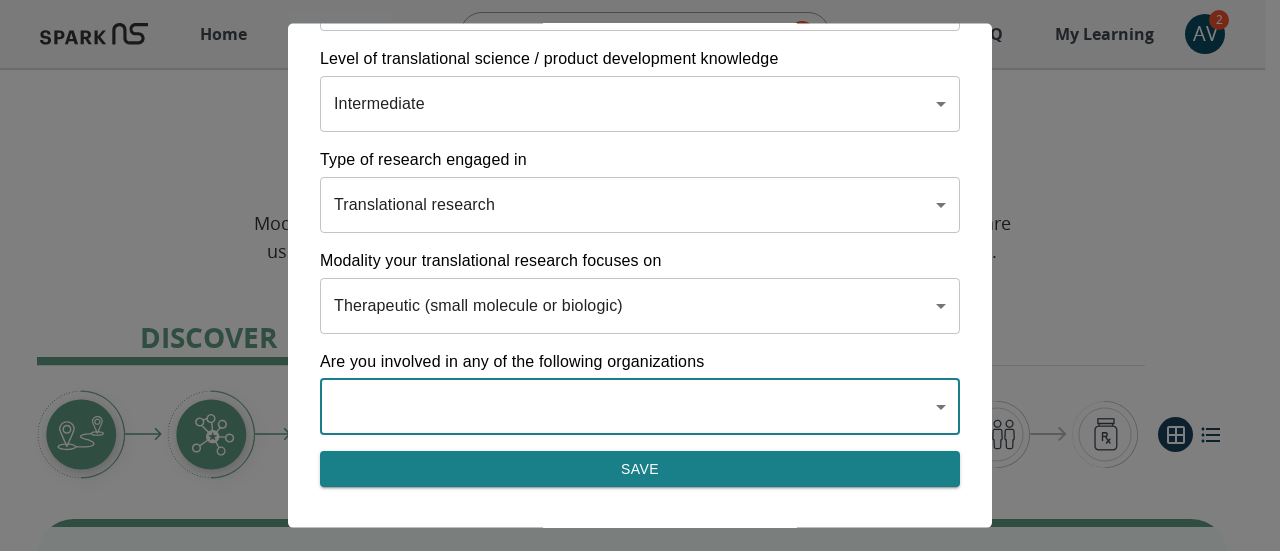 click on "Save" at bounding box center [640, 468] 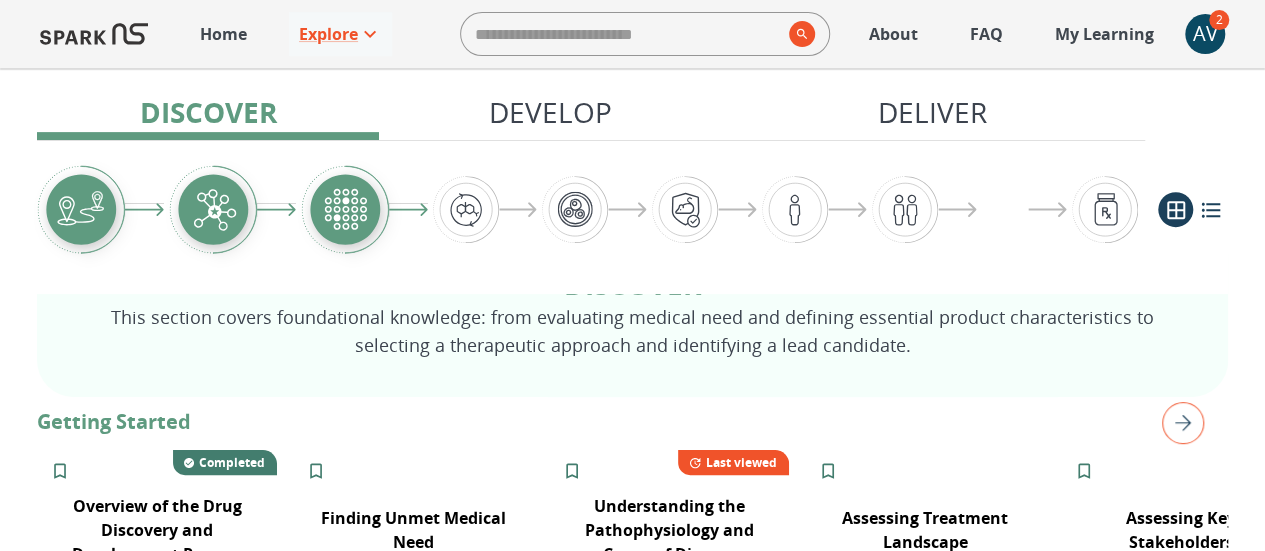 scroll, scrollTop: 400, scrollLeft: 0, axis: vertical 